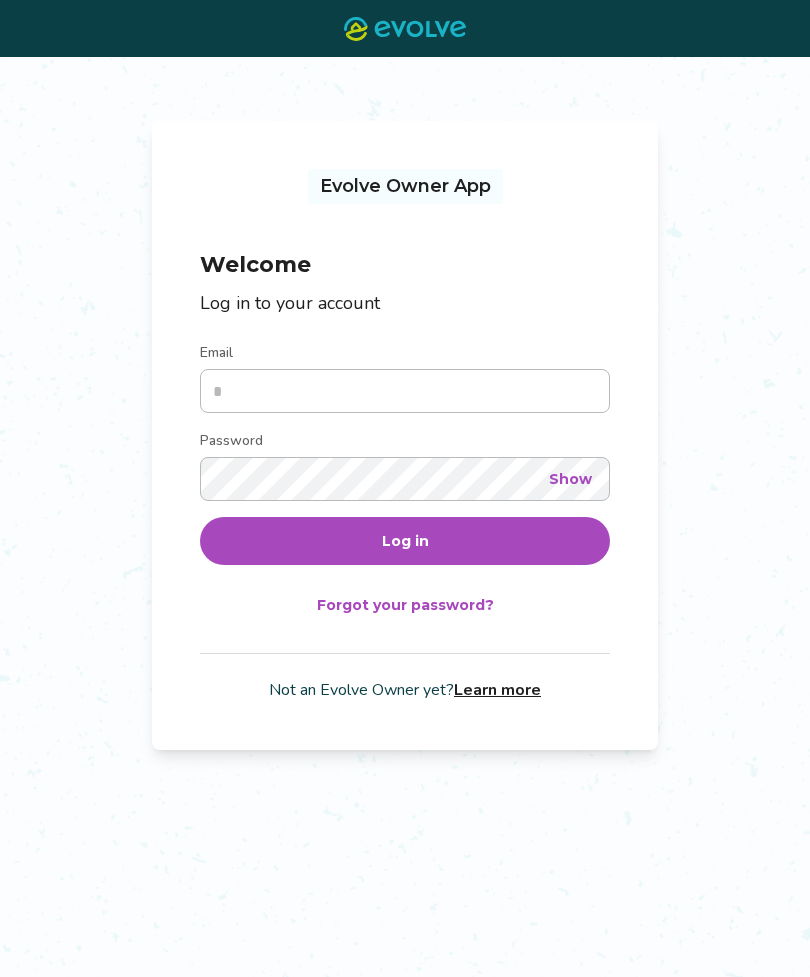 scroll, scrollTop: 0, scrollLeft: 0, axis: both 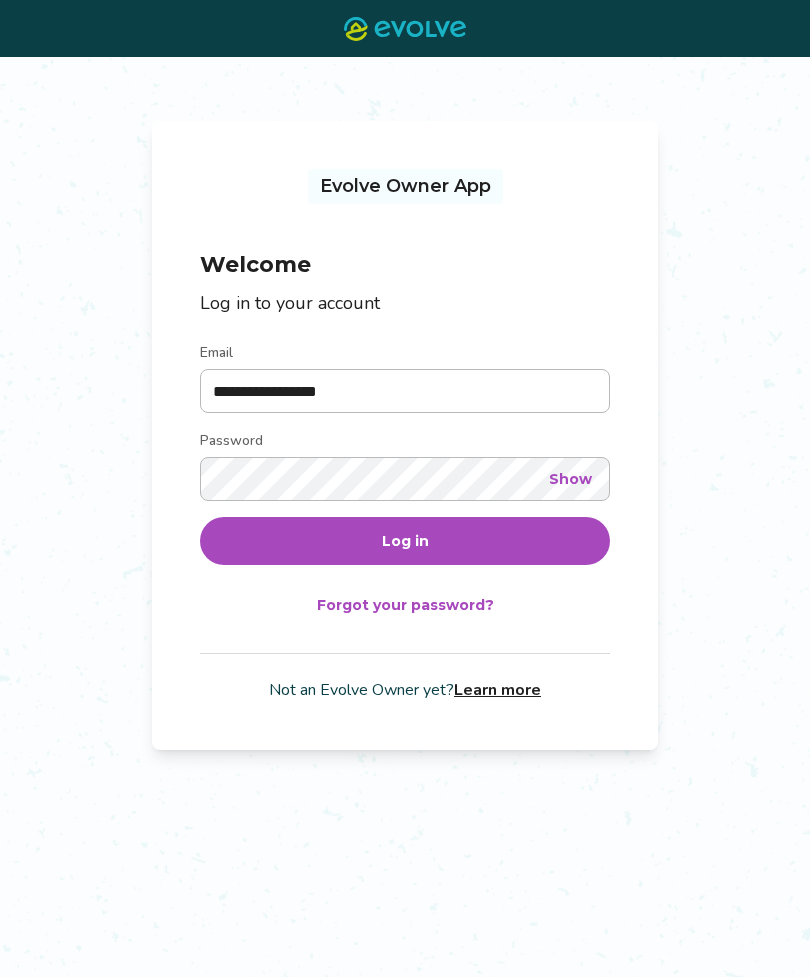 type on "**********" 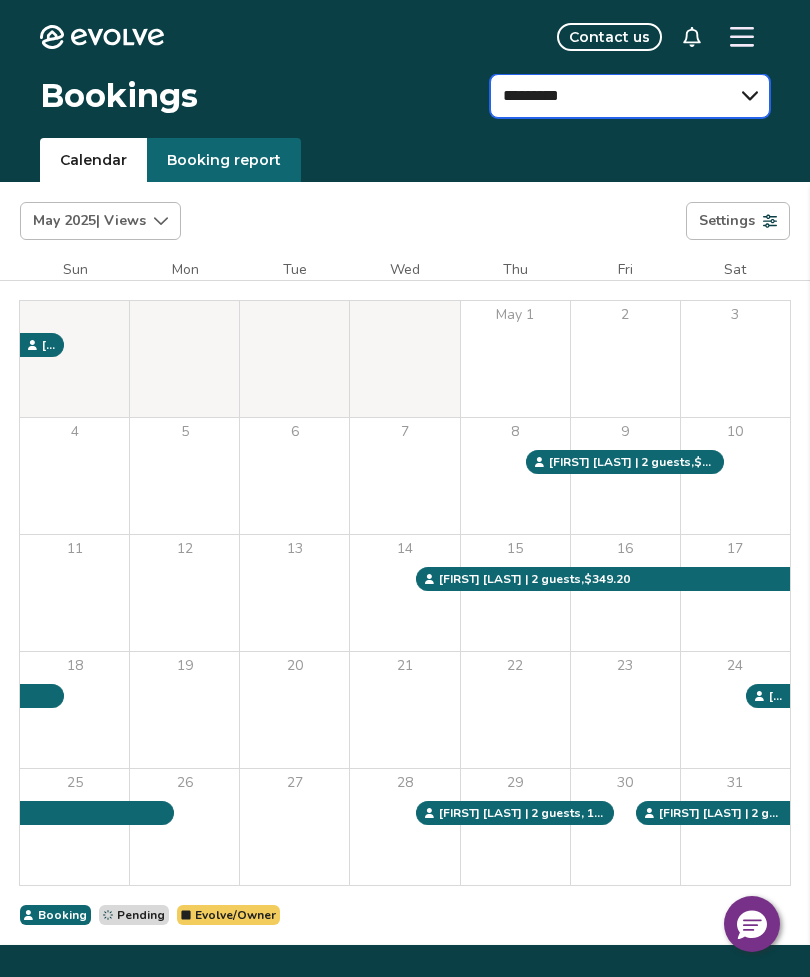 click on "********* ***** ******** ********* ******" at bounding box center (630, 96) 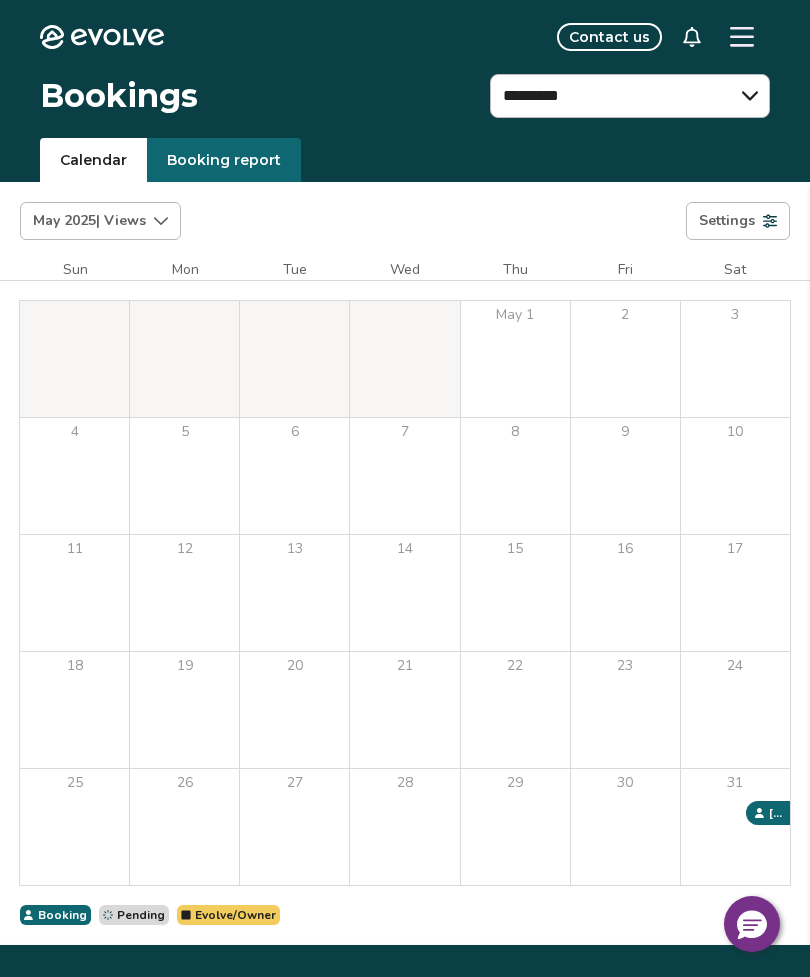 click 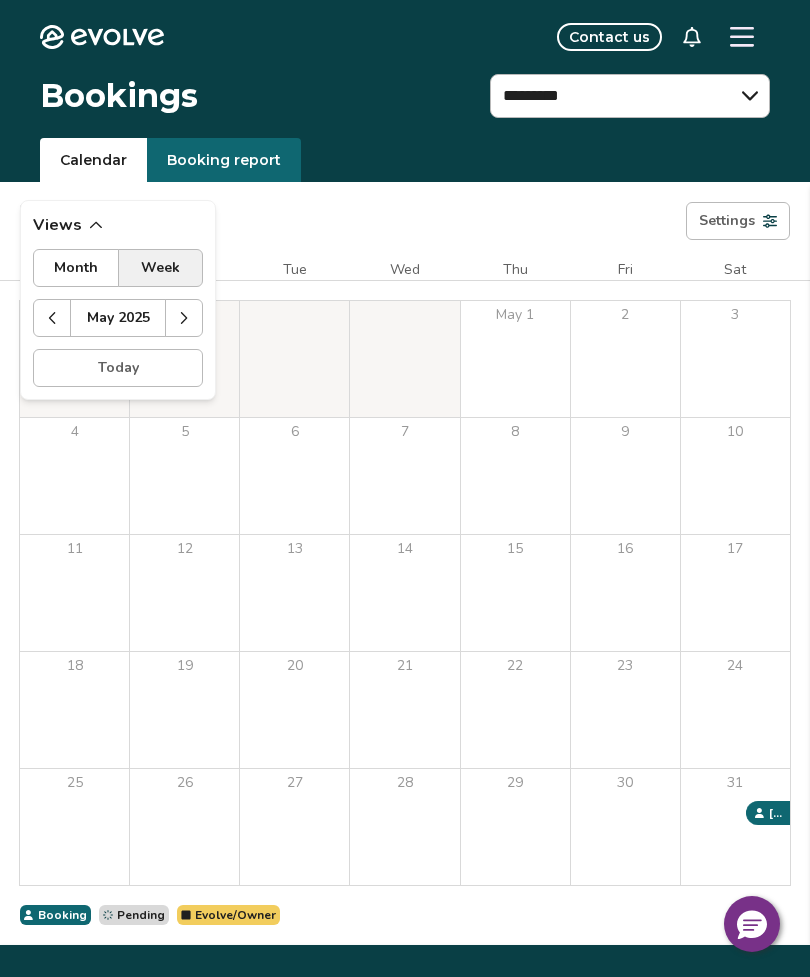 click on "Today" at bounding box center [118, 368] 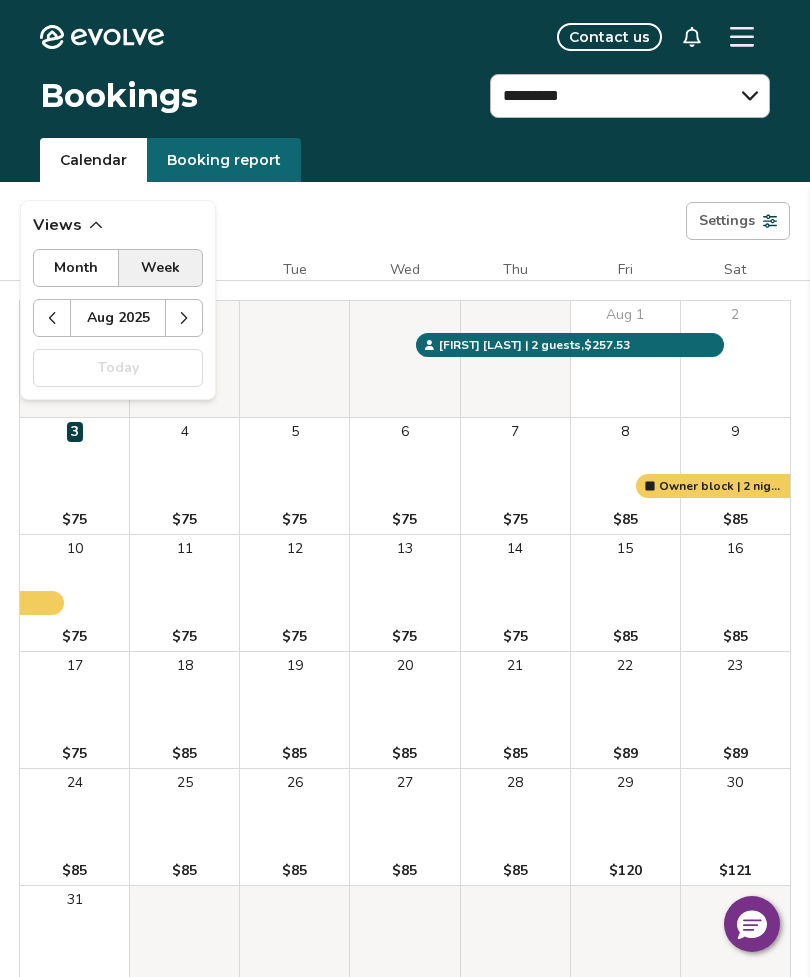 click on "Aug 2025  | Views Month Week Aug 2025 Today Settings" at bounding box center (405, 221) 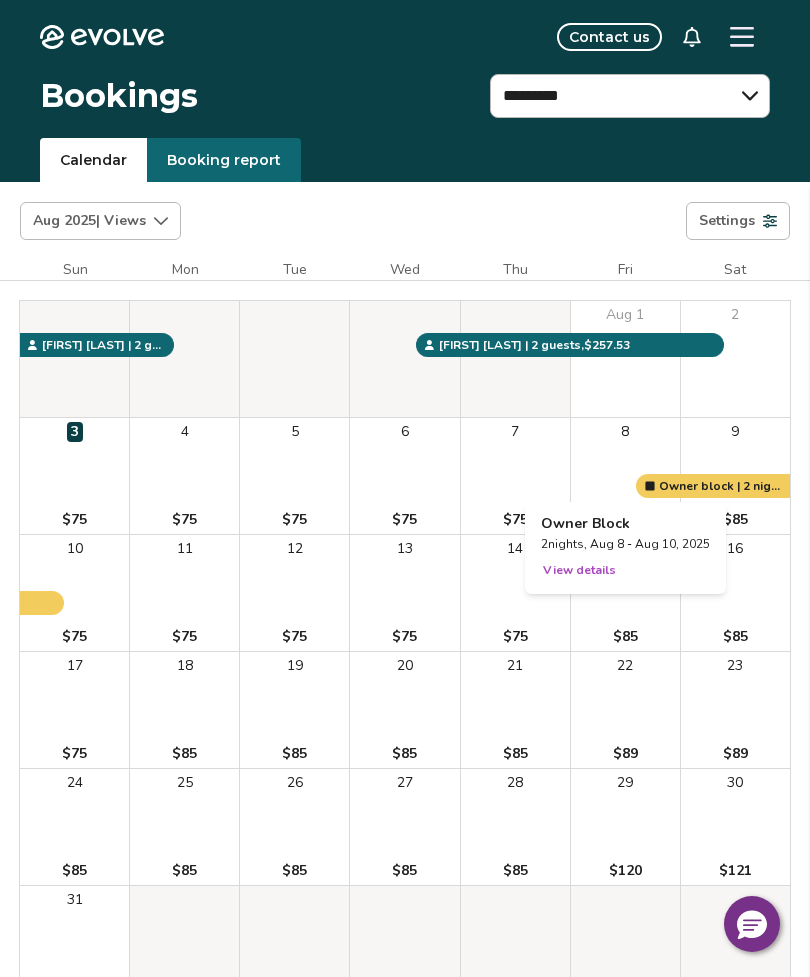 click on "View details" at bounding box center (579, 570) 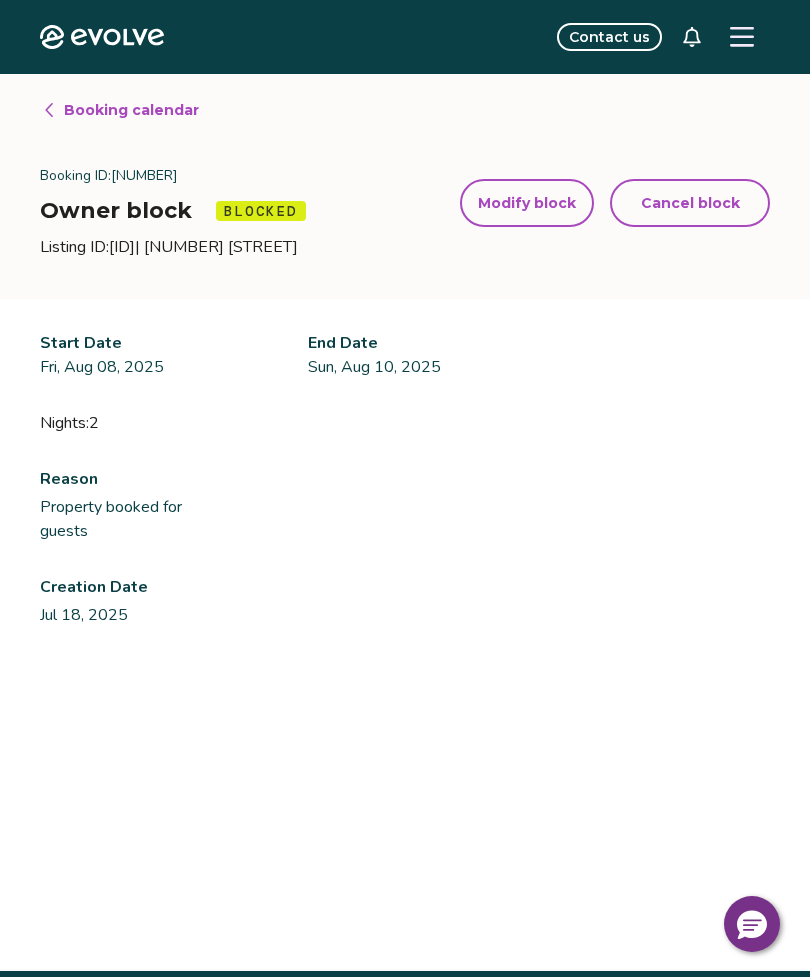 click on "Cancel block" at bounding box center (690, 203) 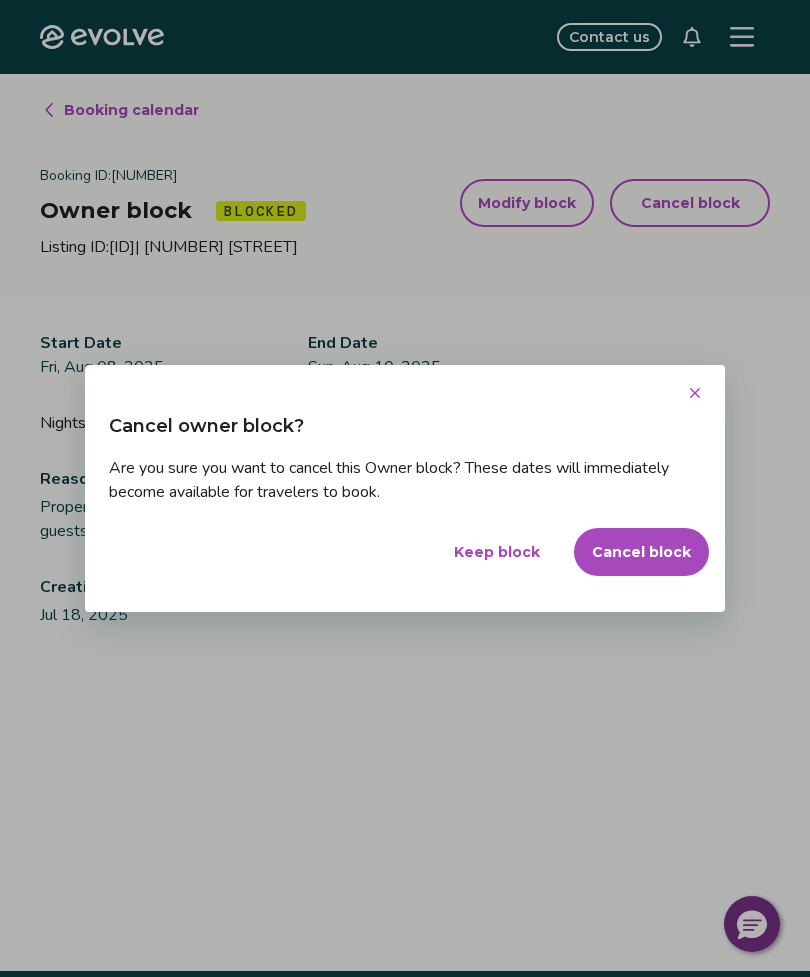 click on "Cancel block" at bounding box center [641, 552] 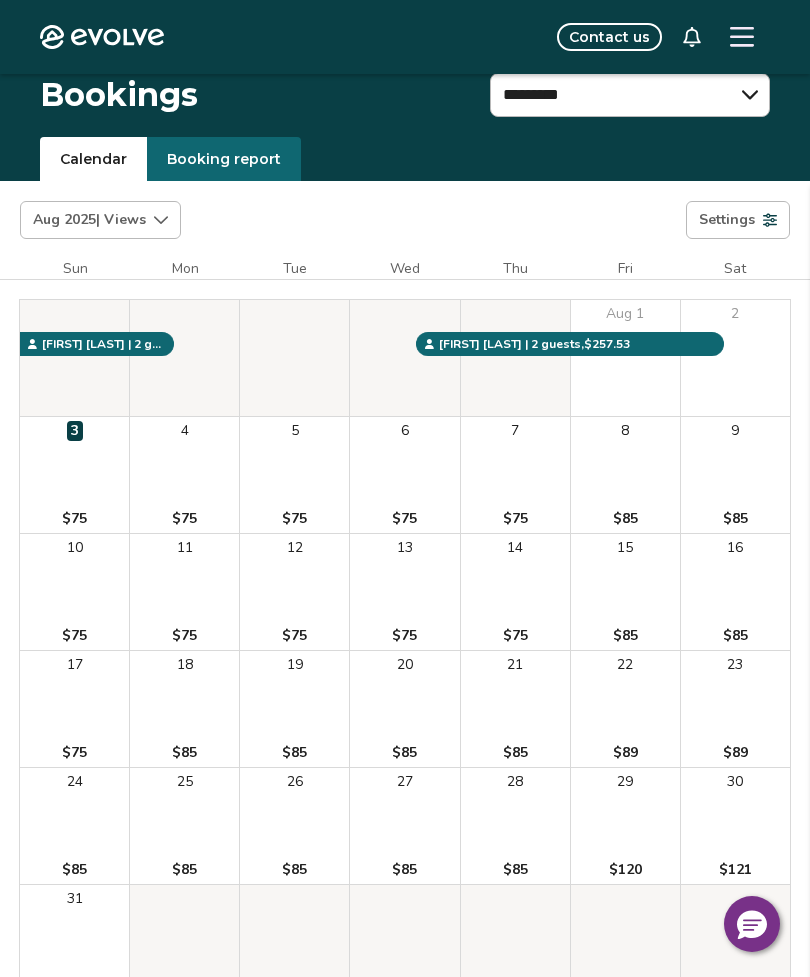 scroll, scrollTop: 0, scrollLeft: 0, axis: both 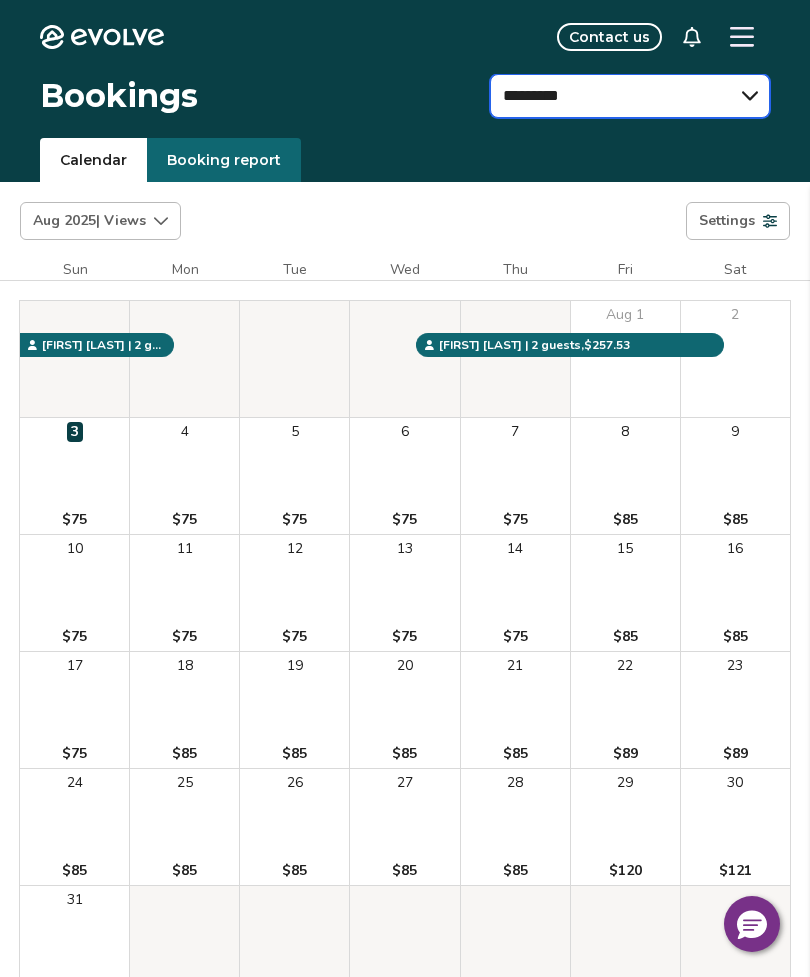 click on "********* ***** ******** ********* ******" at bounding box center [630, 96] 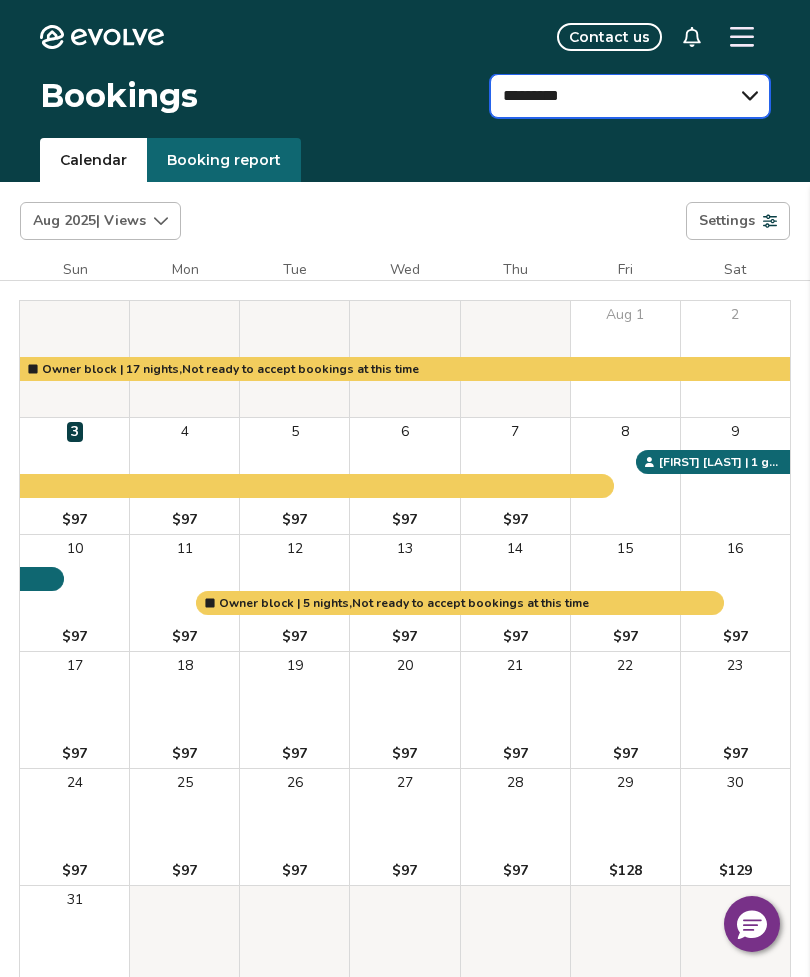 click on "********* ***** ******** ********* ******" at bounding box center (630, 96) 